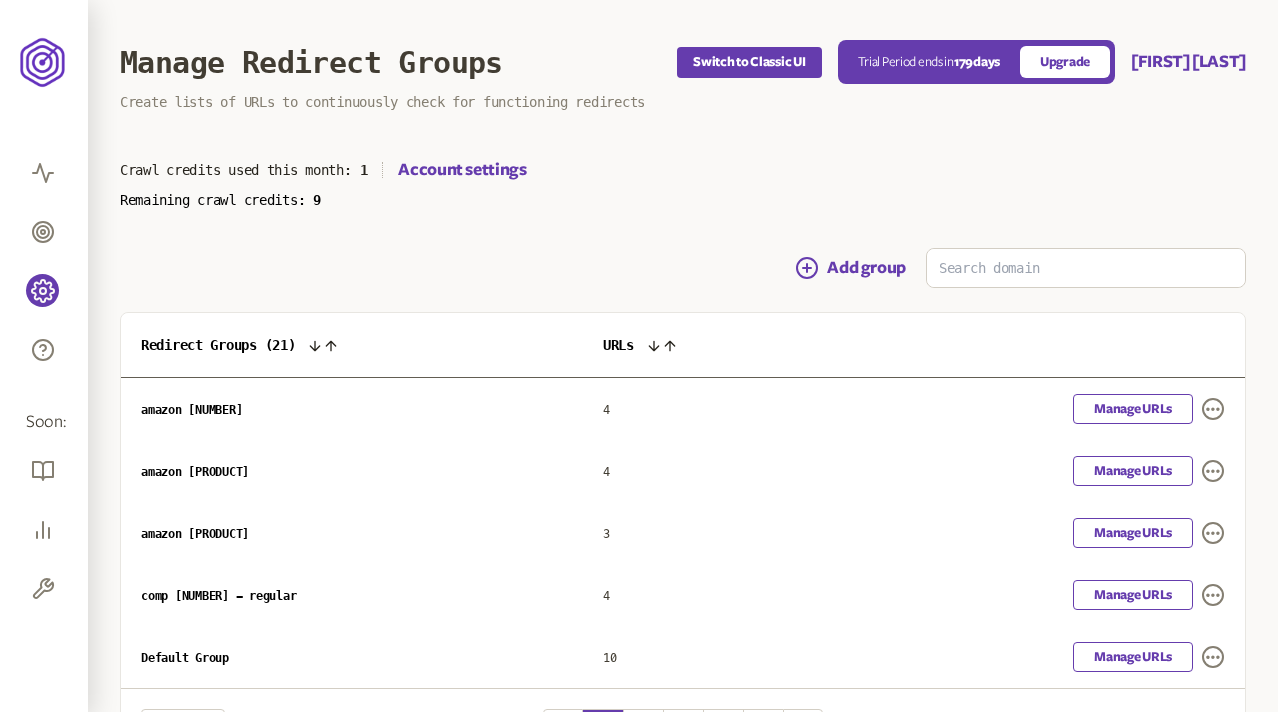 scroll, scrollTop: 0, scrollLeft: 0, axis: both 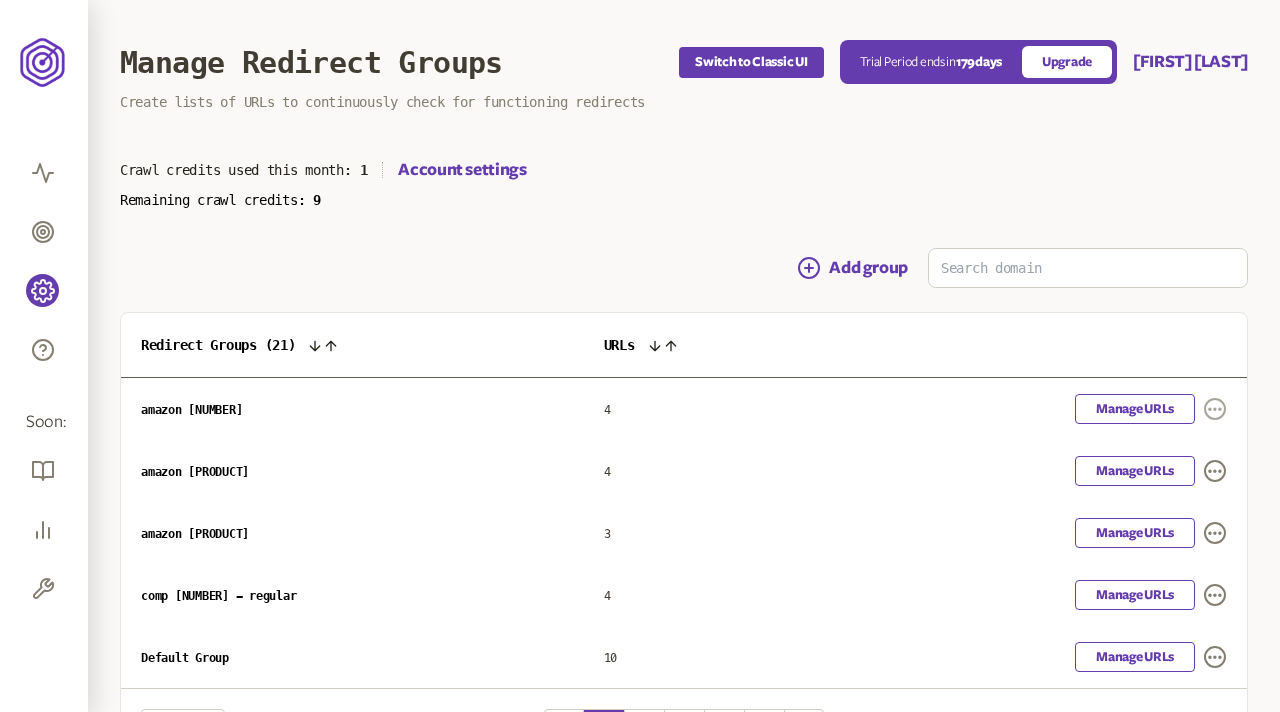 click 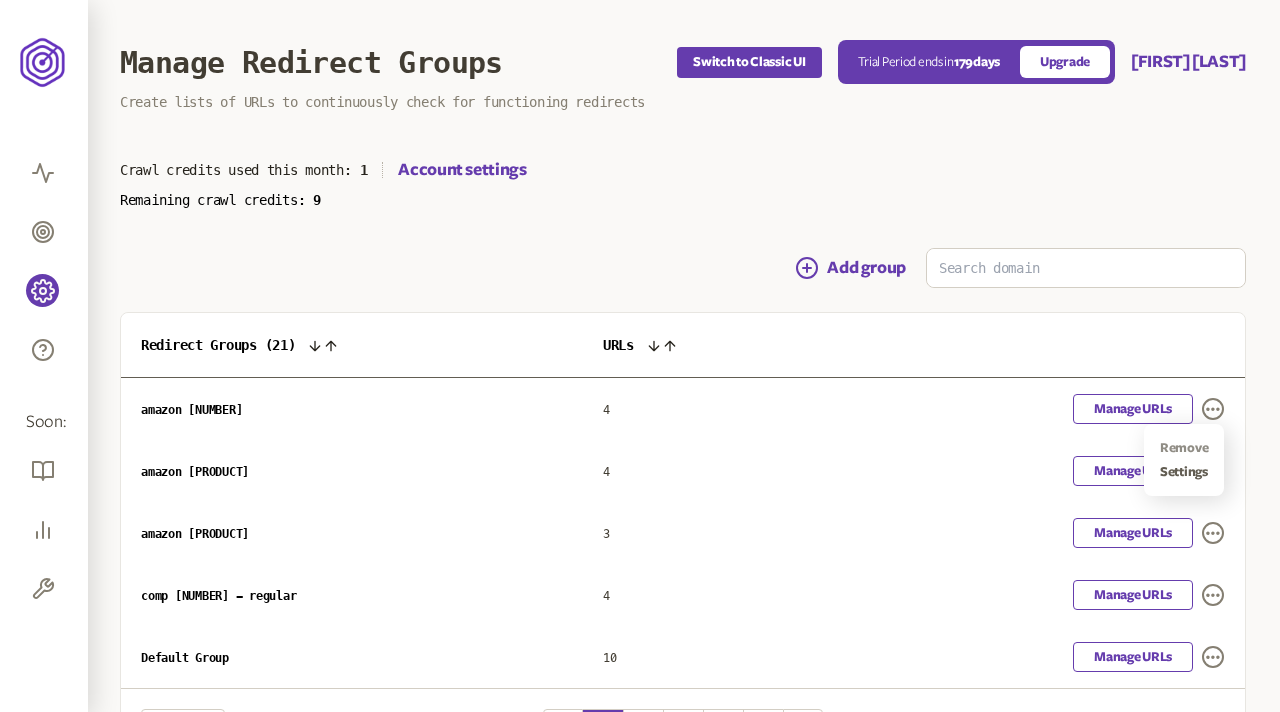 click on "Remove" at bounding box center [1184, 448] 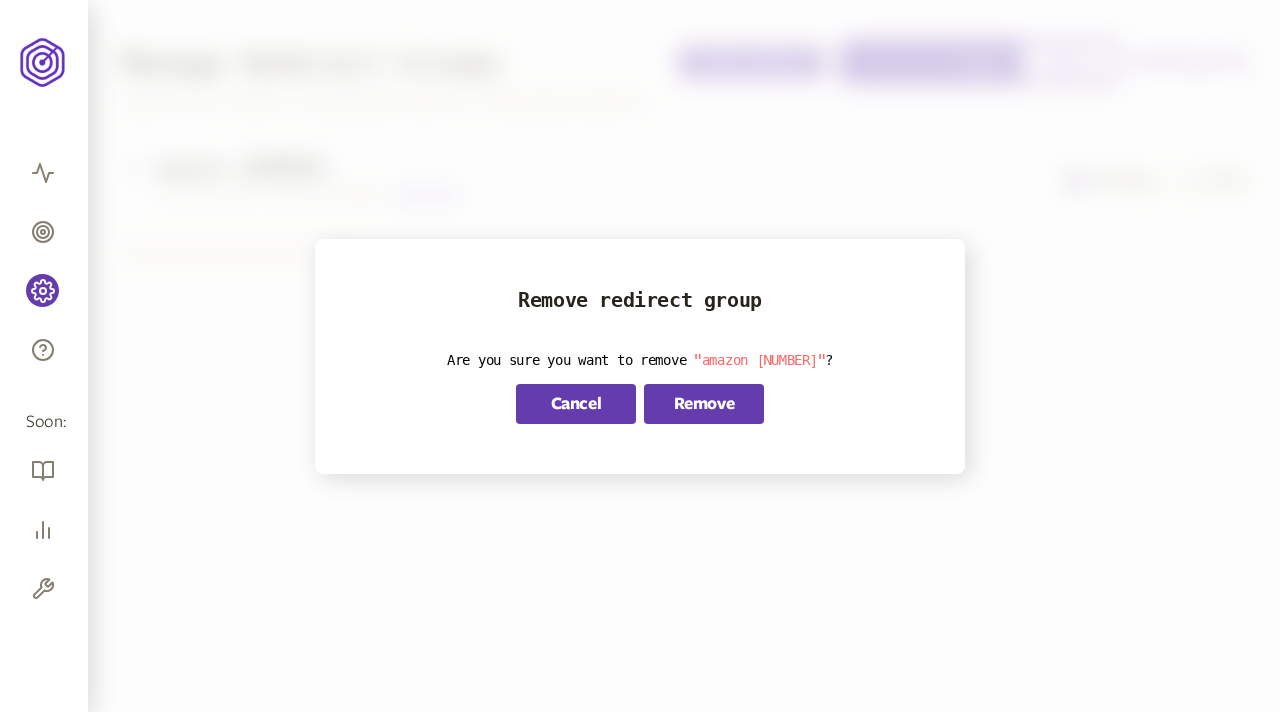 click on "Cancel" at bounding box center (576, 404) 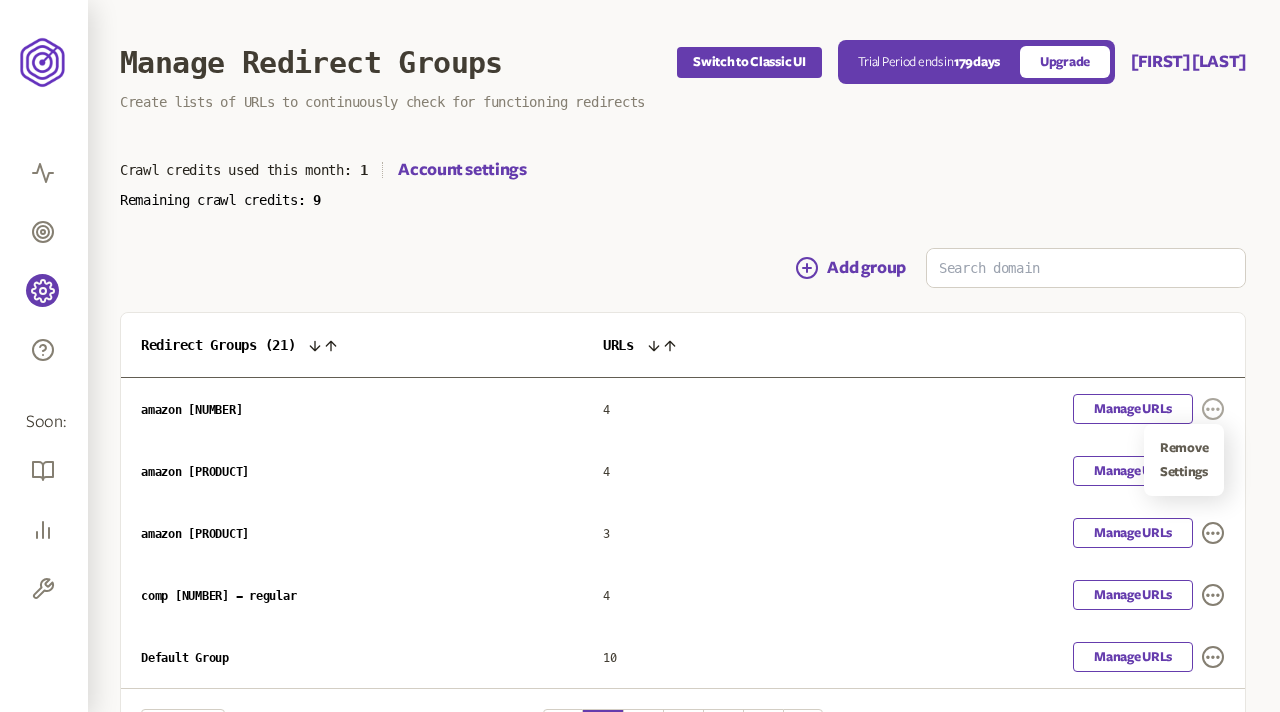 click 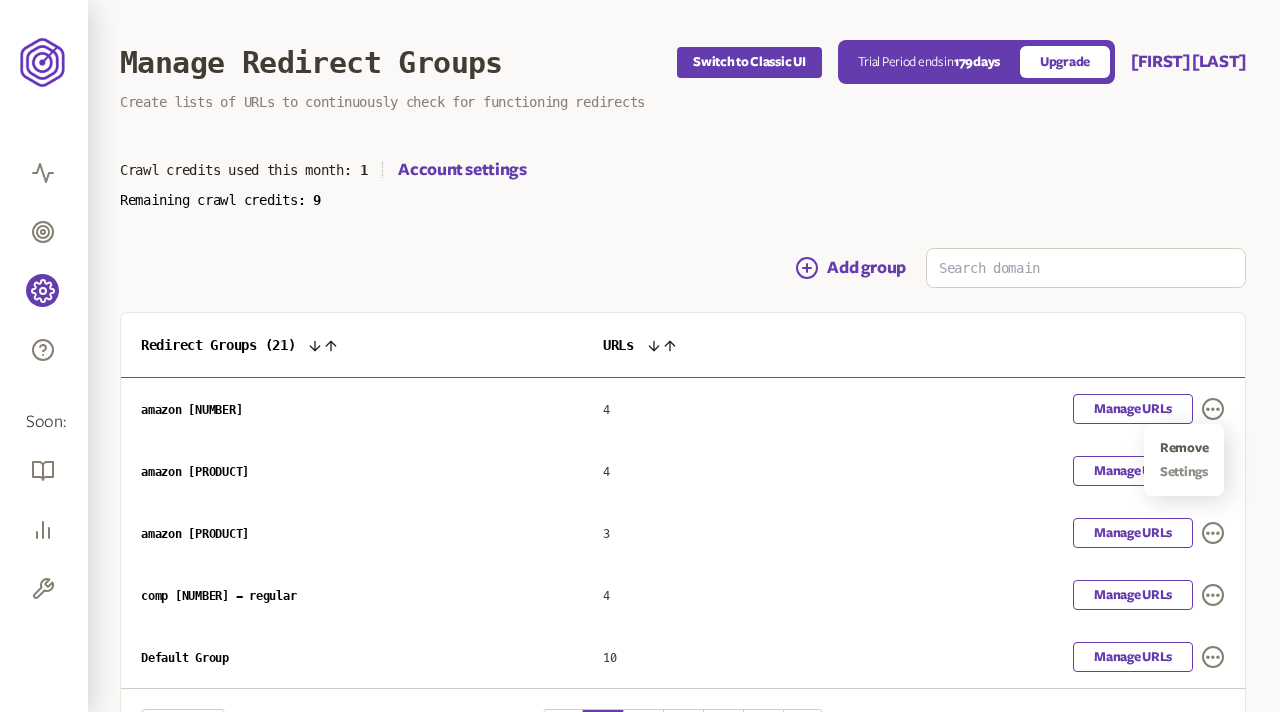 click on "Settings" at bounding box center (1184, 472) 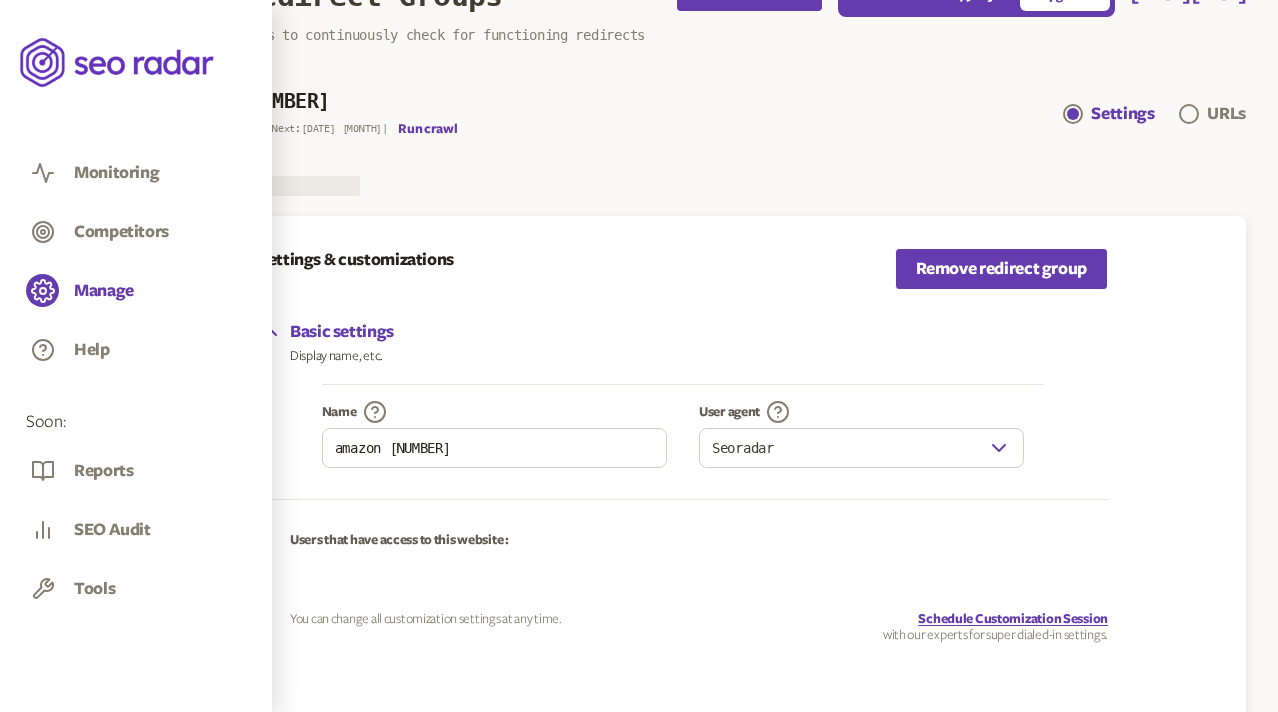 scroll, scrollTop: 81, scrollLeft: 0, axis: vertical 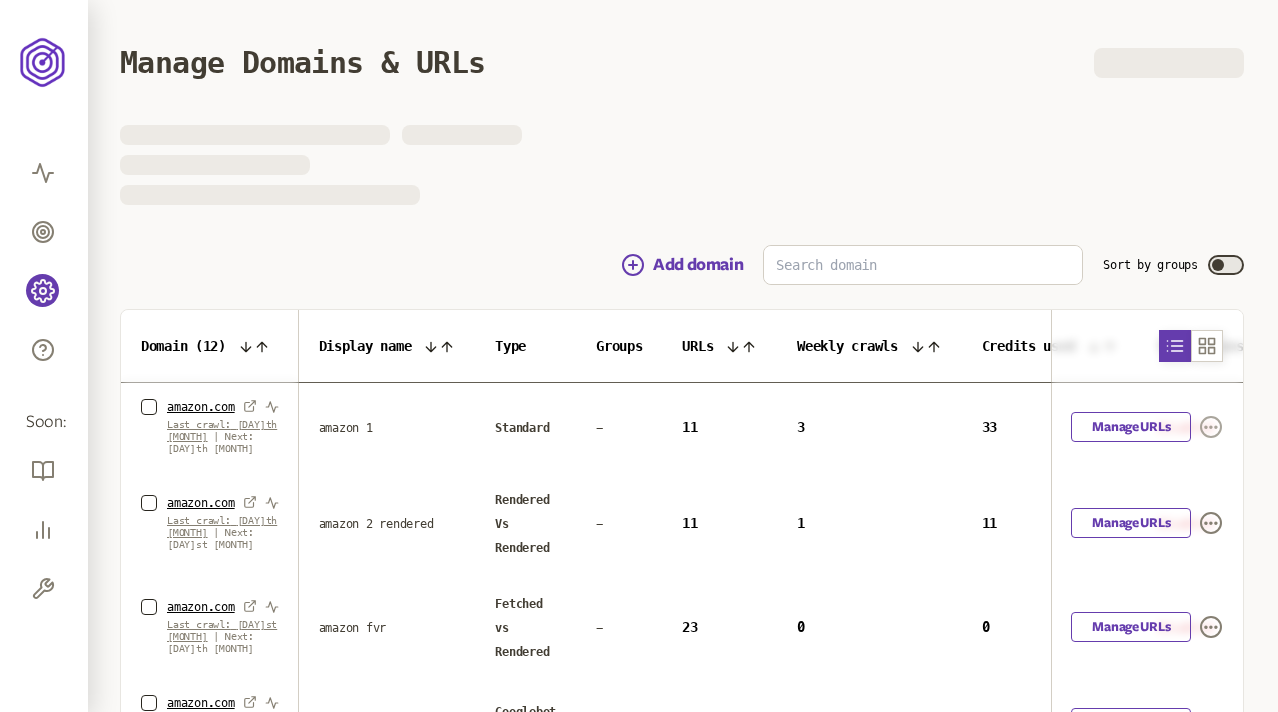 click 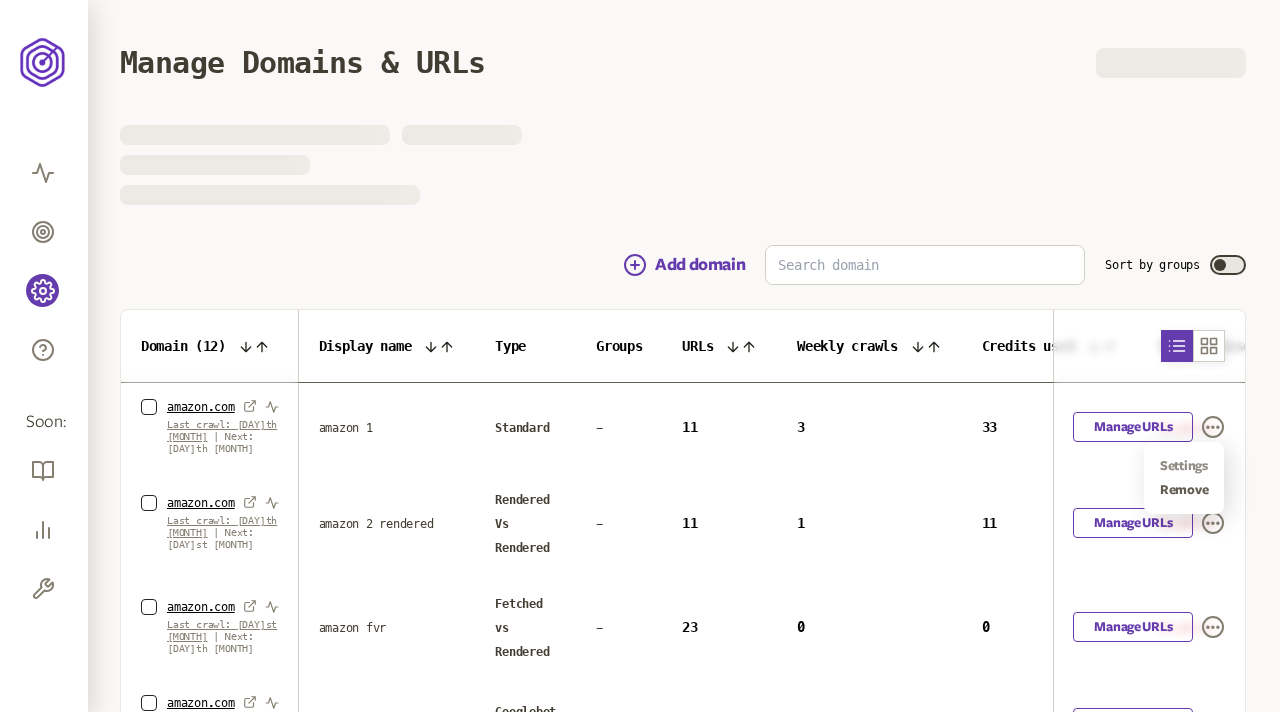 click on "Settings" at bounding box center [1184, 466] 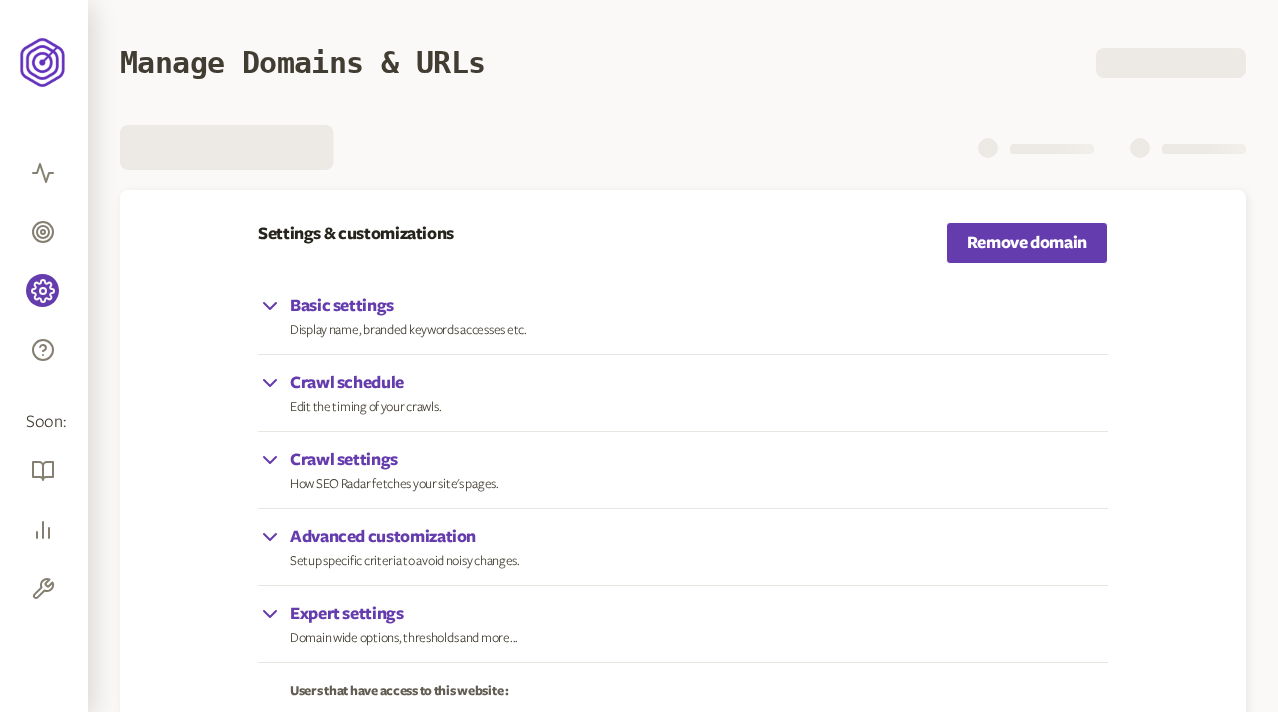 click 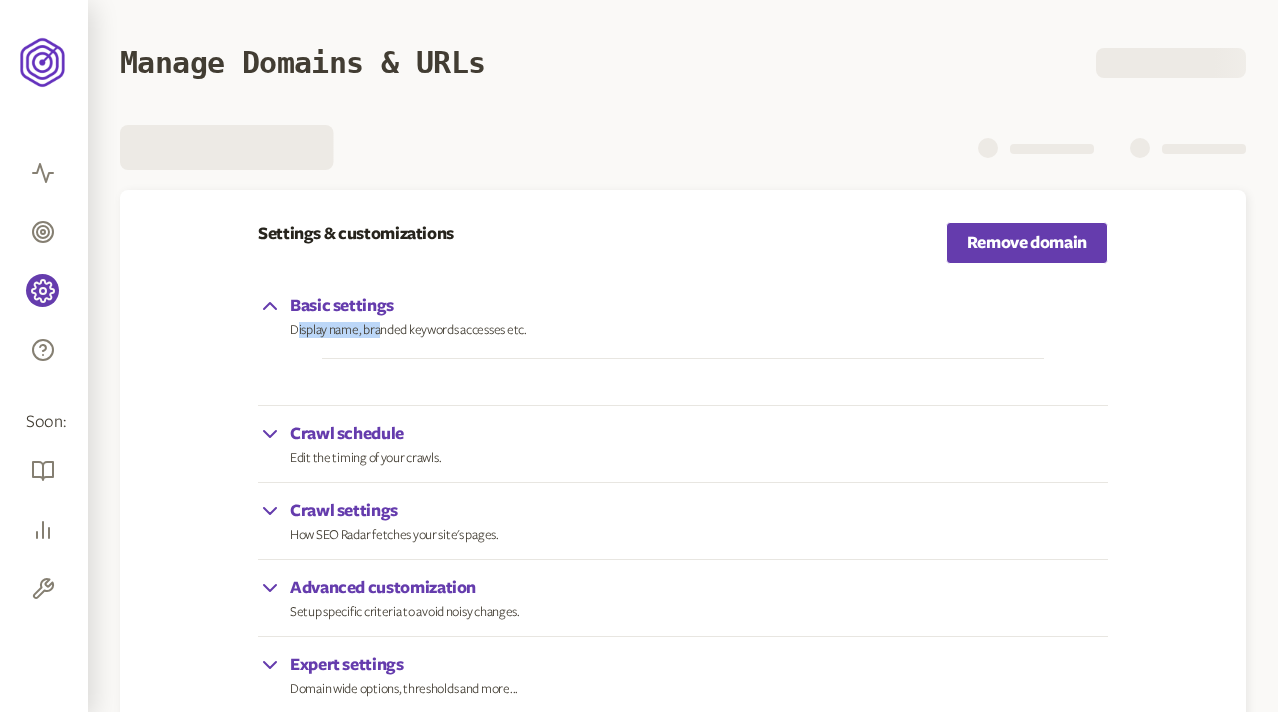 drag, startPoint x: 299, startPoint y: 327, endPoint x: 378, endPoint y: 332, distance: 79.15807 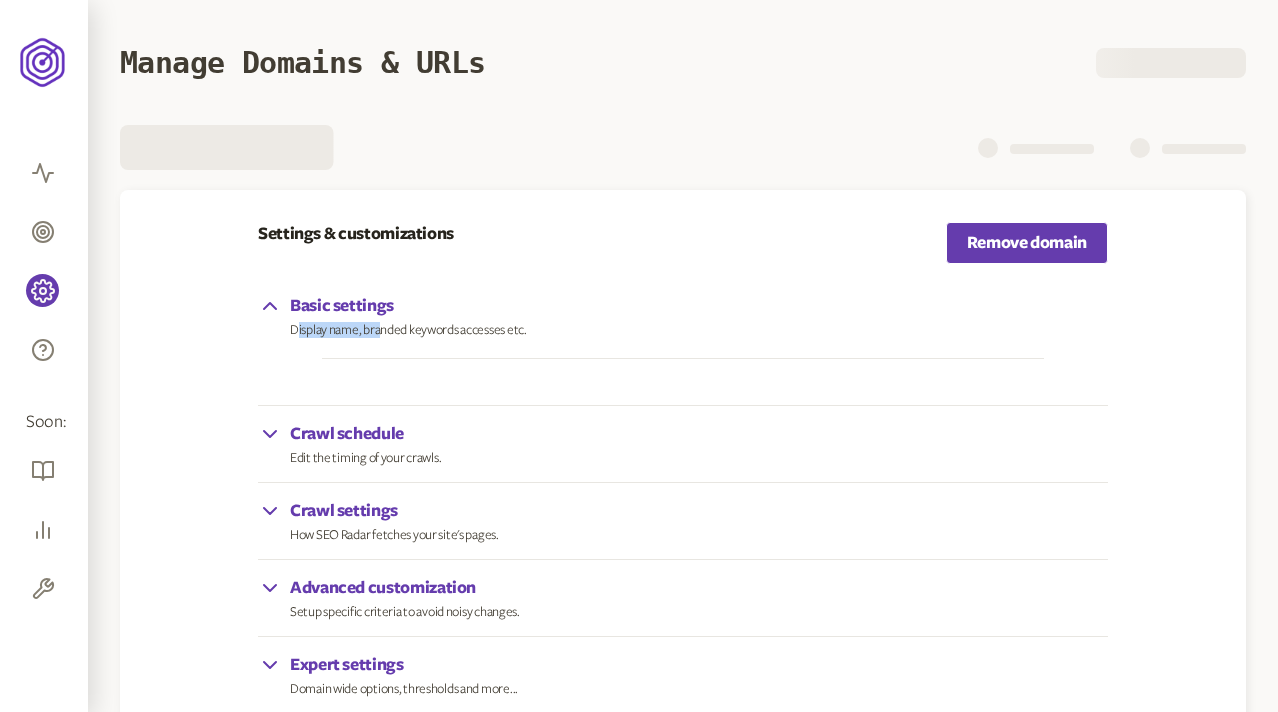 click on "Display name, branded keywords accesses etc." at bounding box center [408, 330] 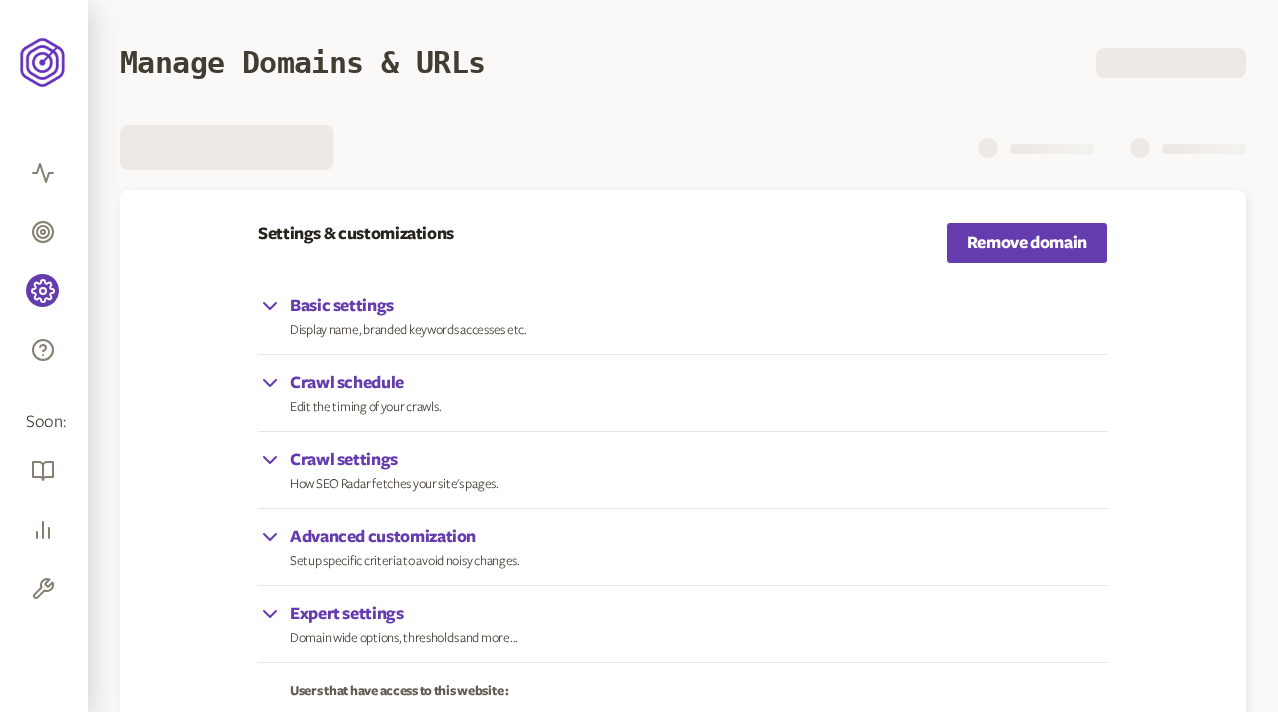 click on "Display name, branded keywords accesses etc." at bounding box center (408, 330) 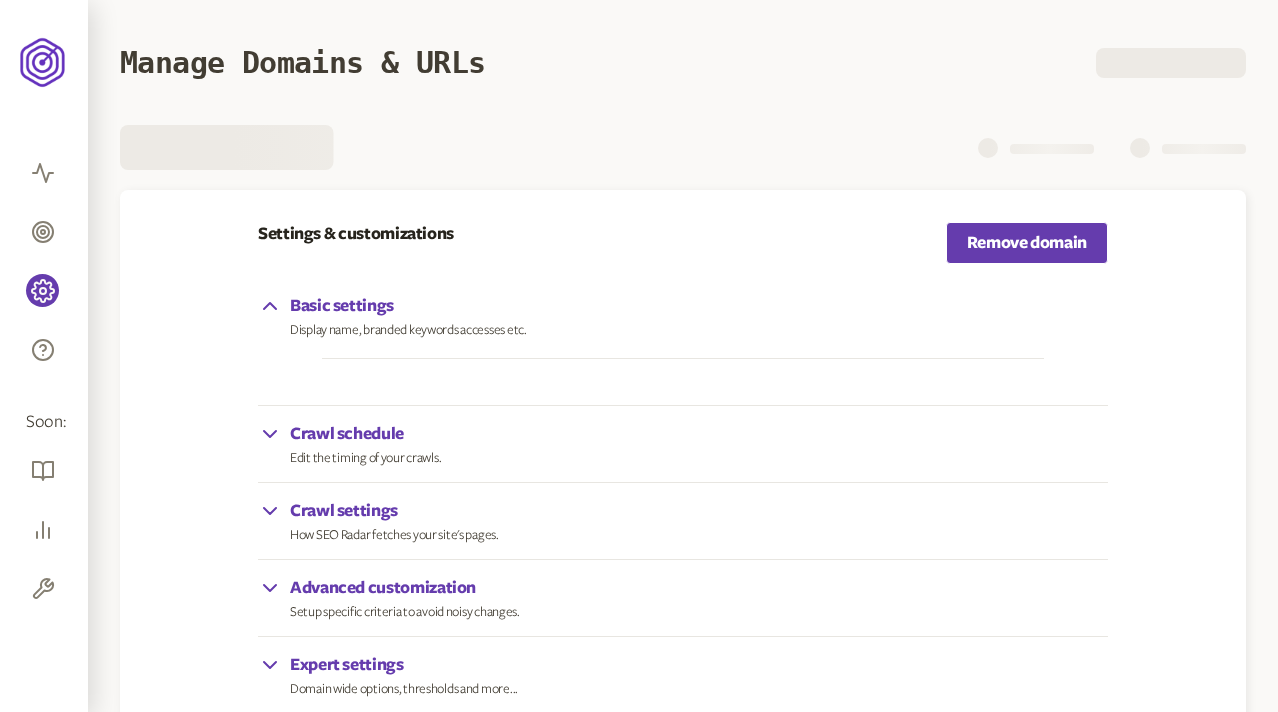 click on "Display name, branded keywords accesses etc." at bounding box center [408, 330] 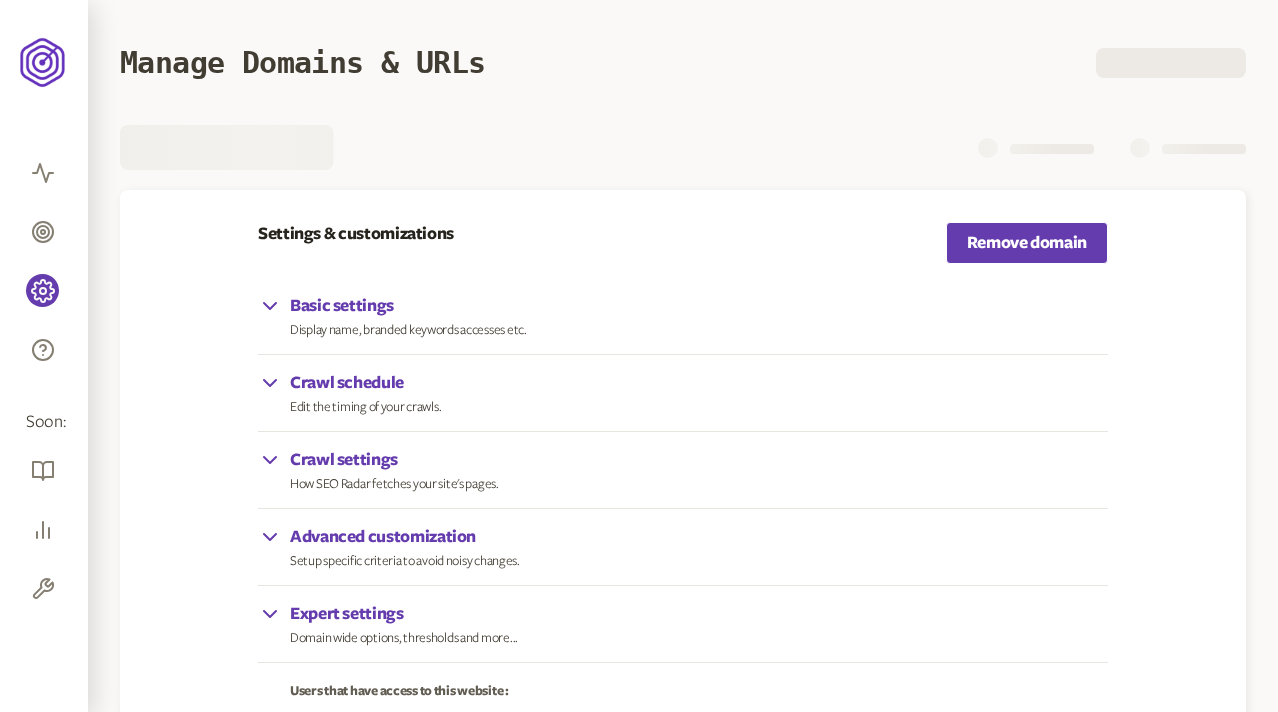 click on "Display name, branded keywords accesses etc." at bounding box center [408, 330] 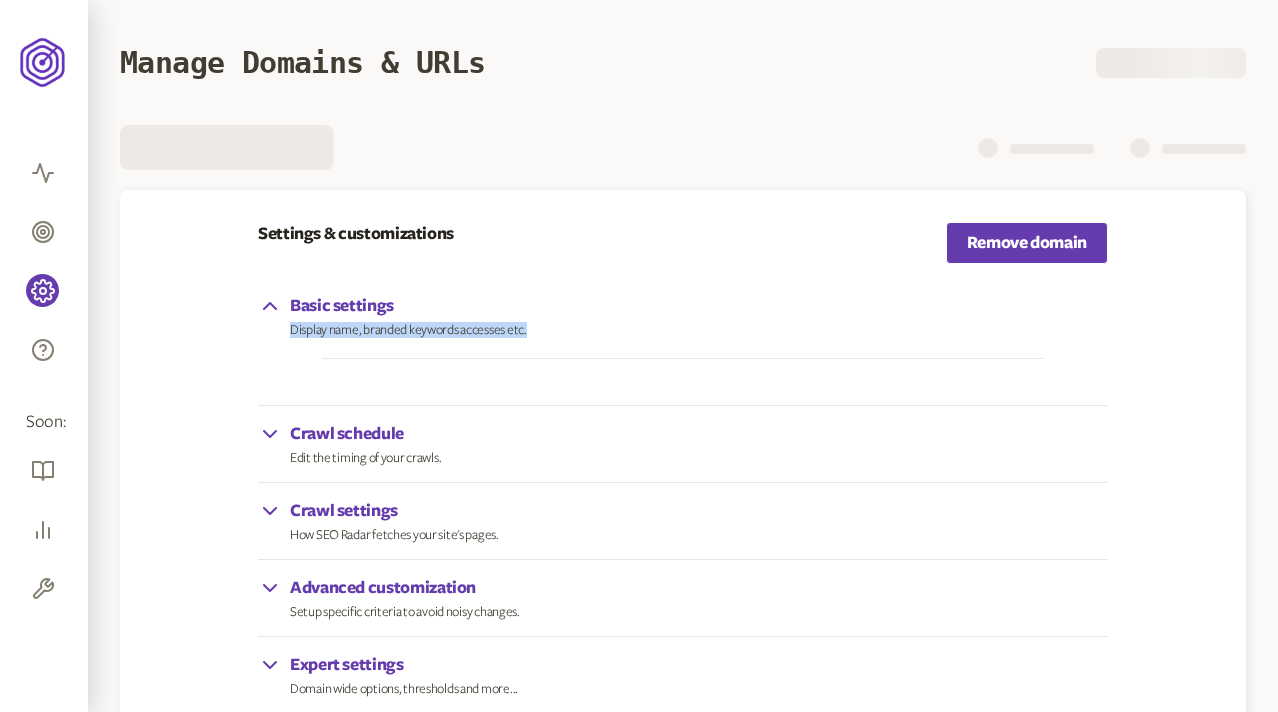 drag, startPoint x: 292, startPoint y: 328, endPoint x: 532, endPoint y: 332, distance: 240.03333 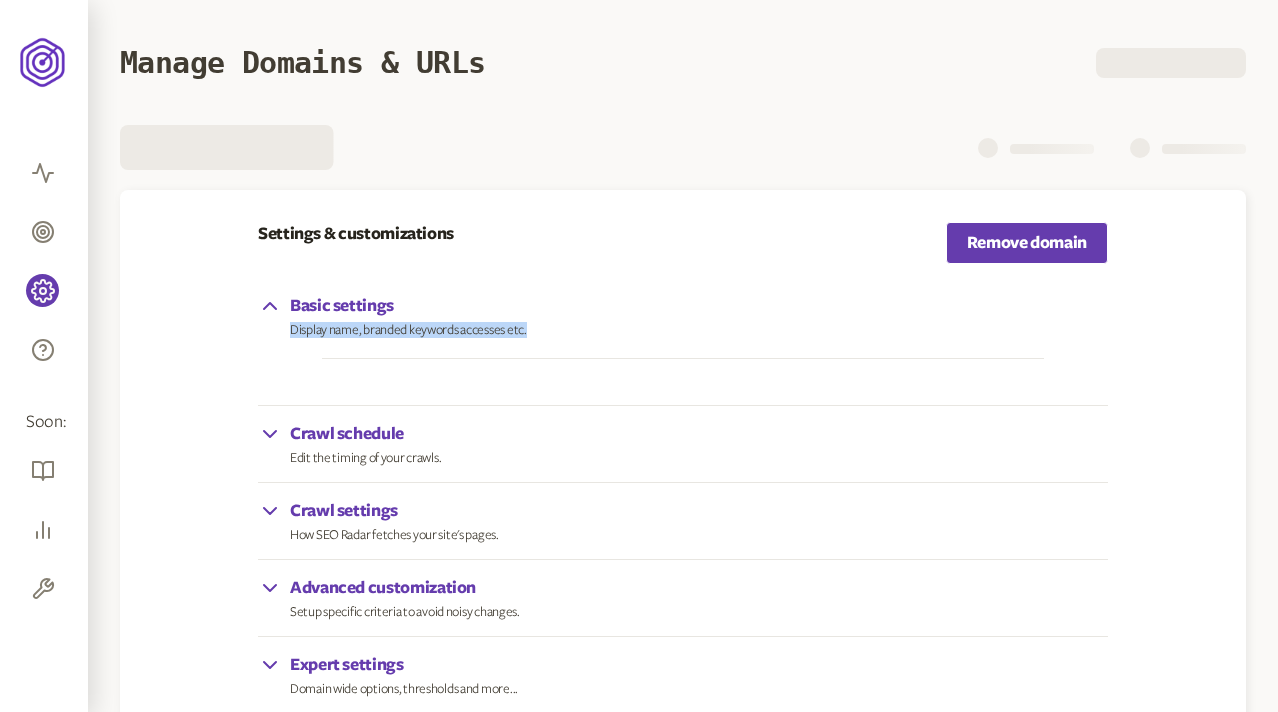 click on "Basic settings Display name, branded keywords accesses etc." at bounding box center (683, 316) 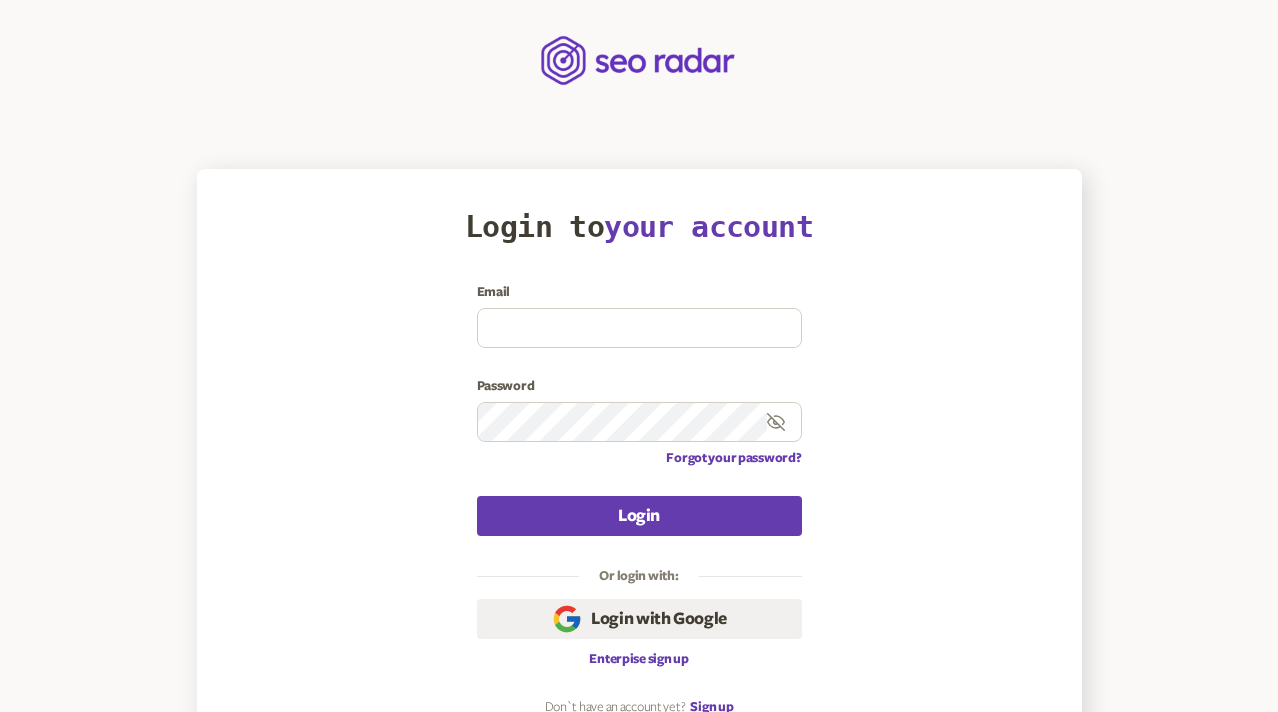 scroll, scrollTop: 0, scrollLeft: 0, axis: both 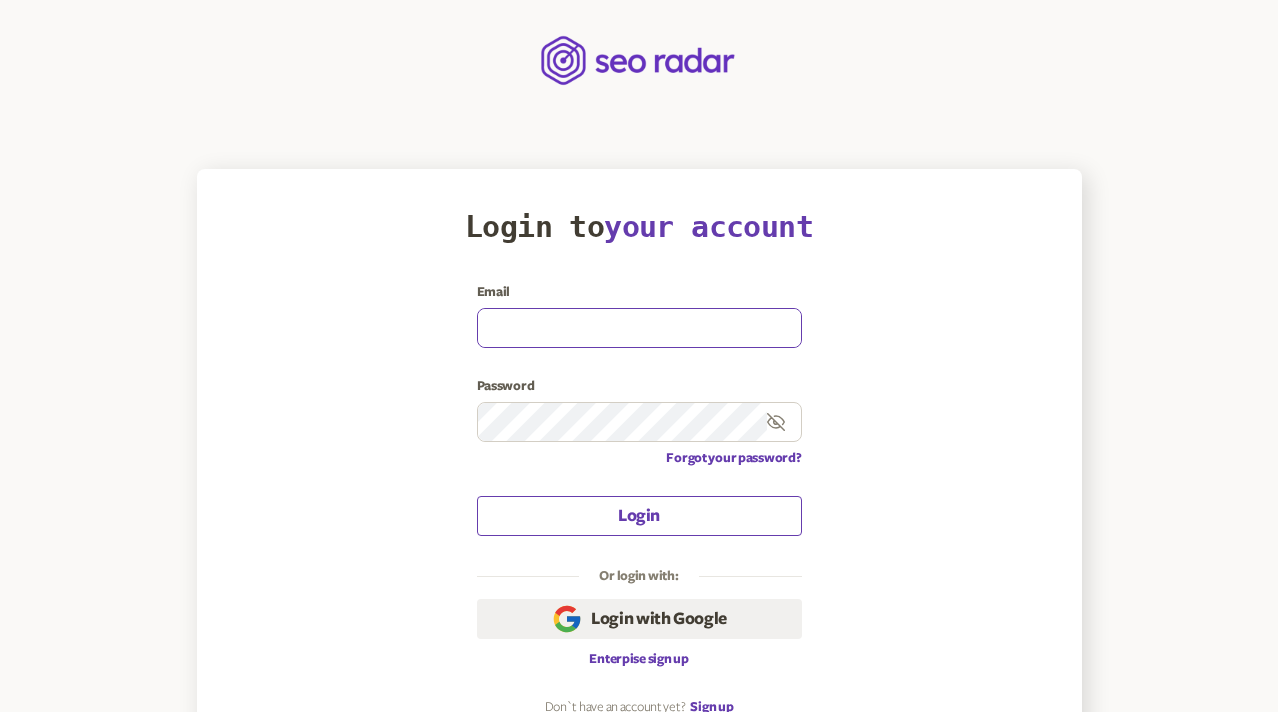 type on "[EMAIL]" 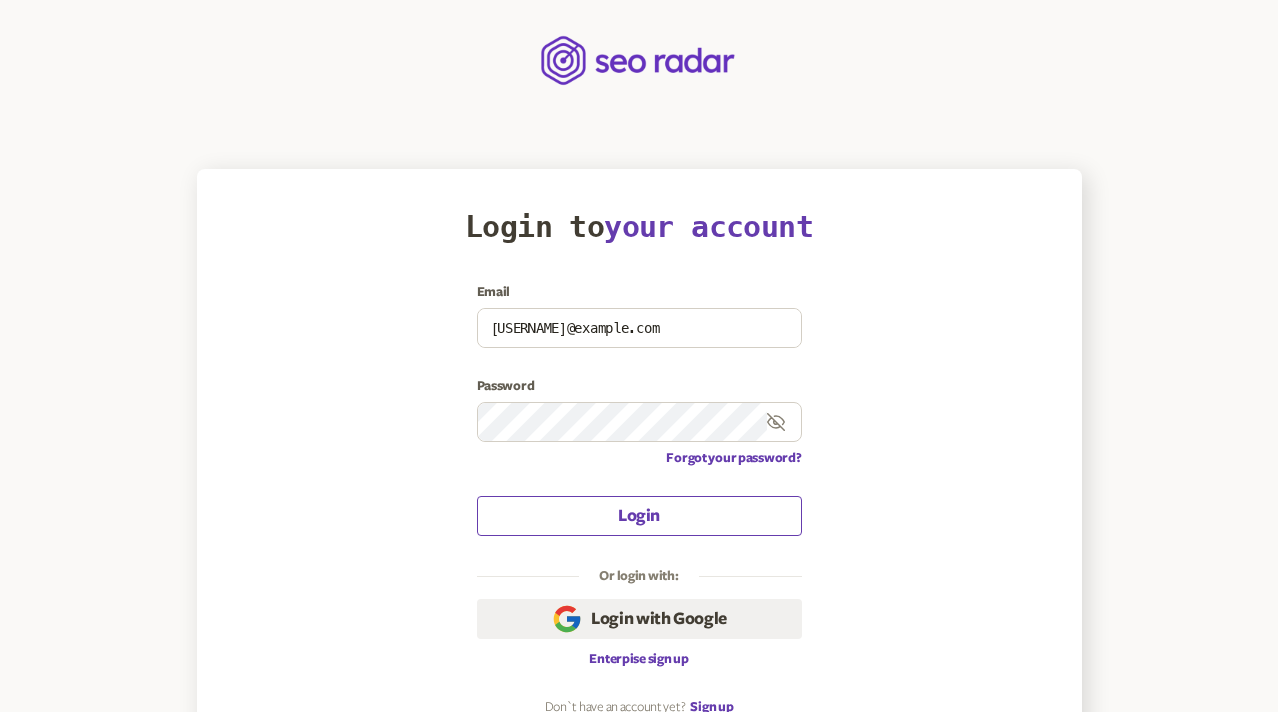 click on "Login" at bounding box center [639, 516] 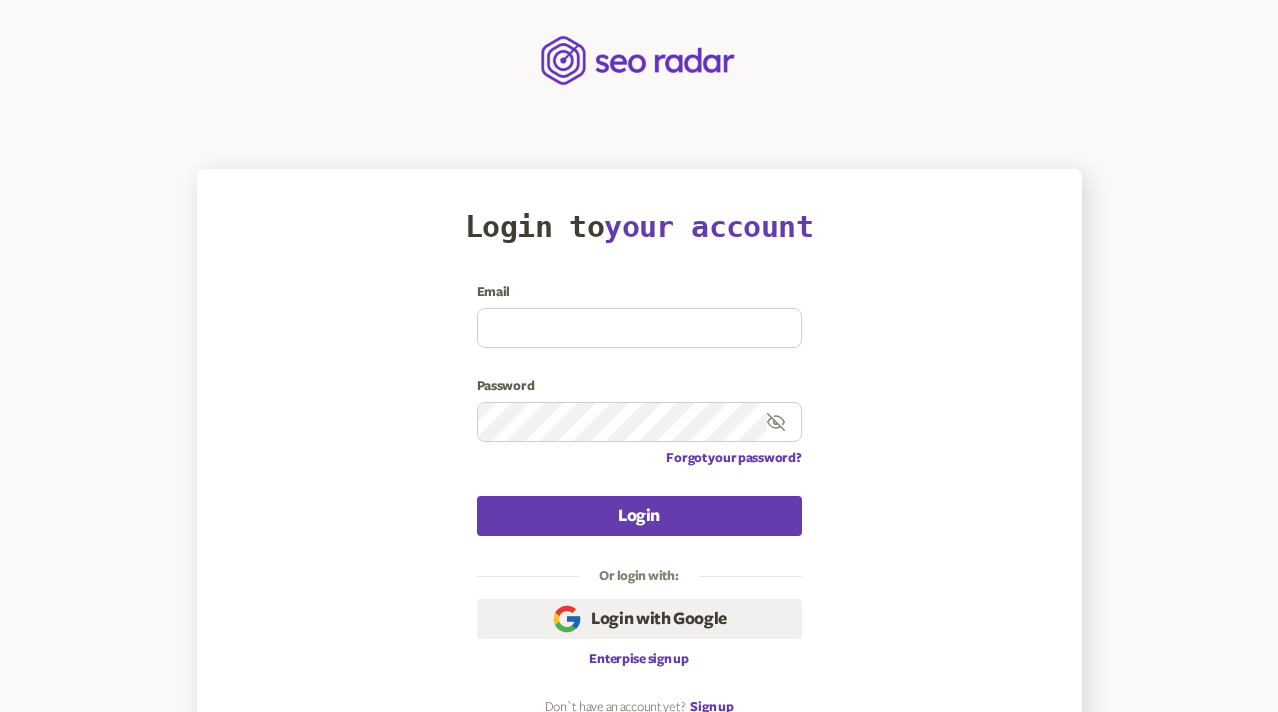 scroll, scrollTop: 0, scrollLeft: 0, axis: both 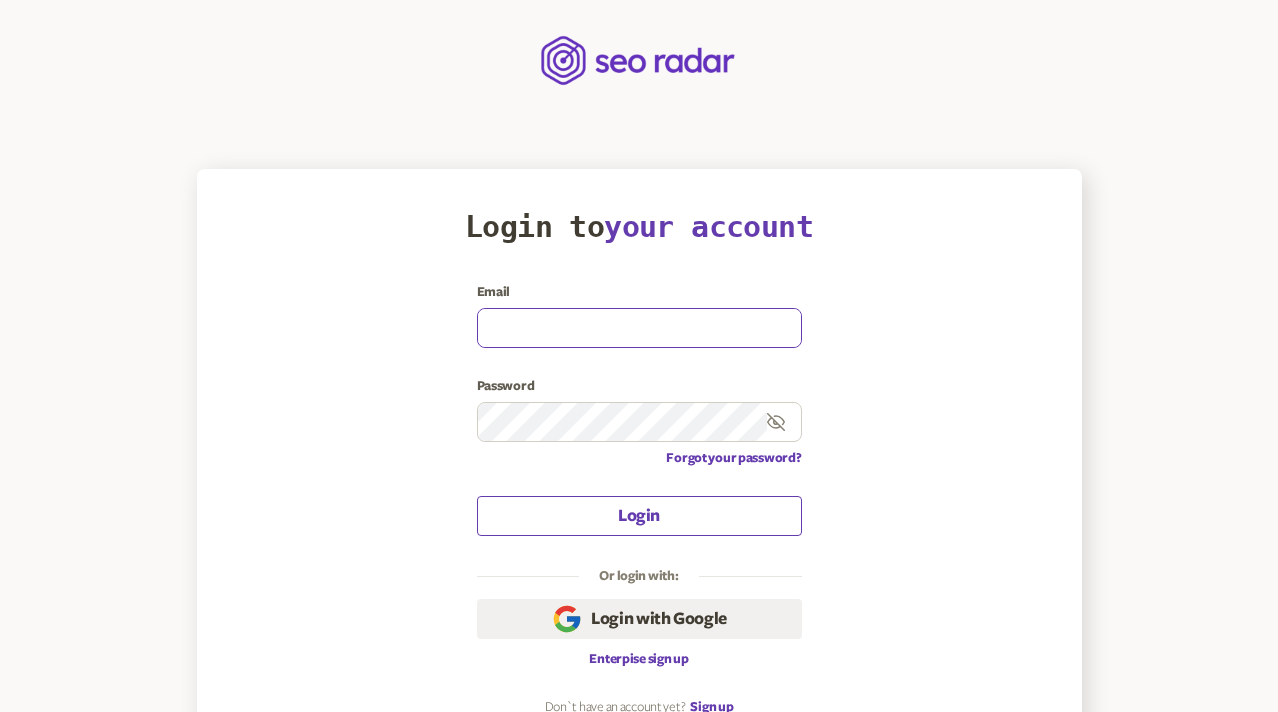 type on "[EMAIL]" 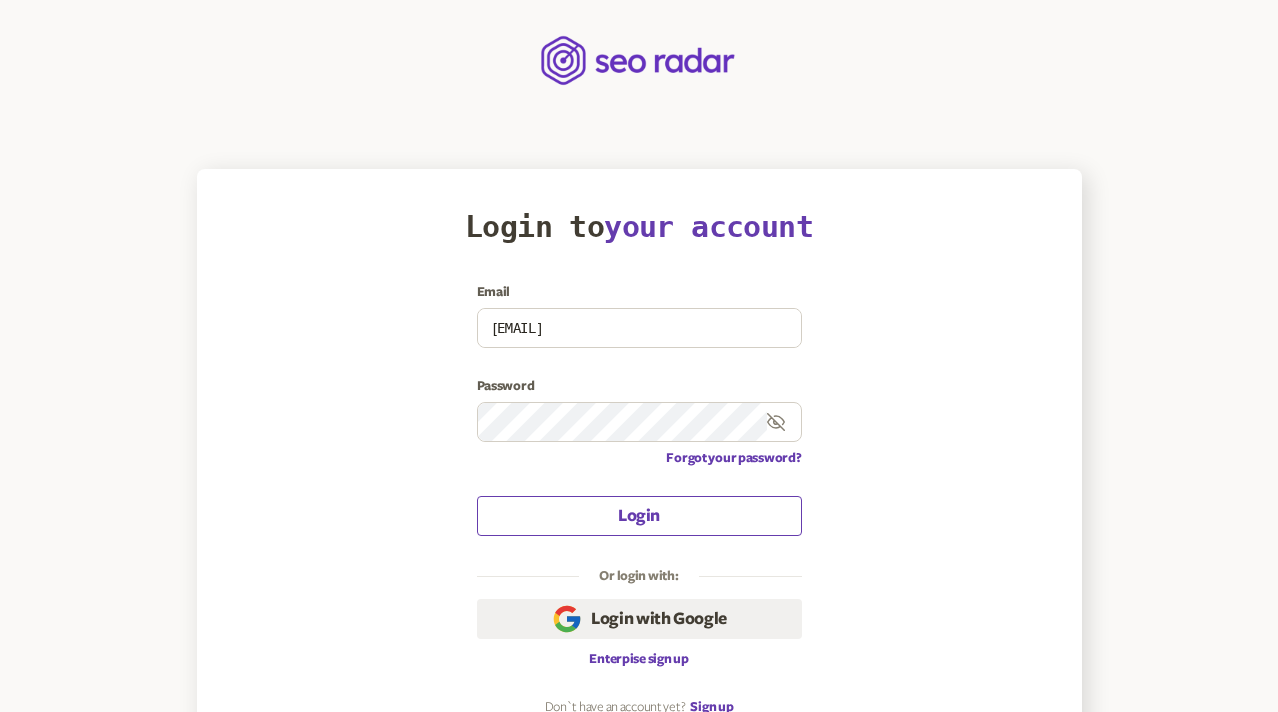 click on "Login" at bounding box center (639, 516) 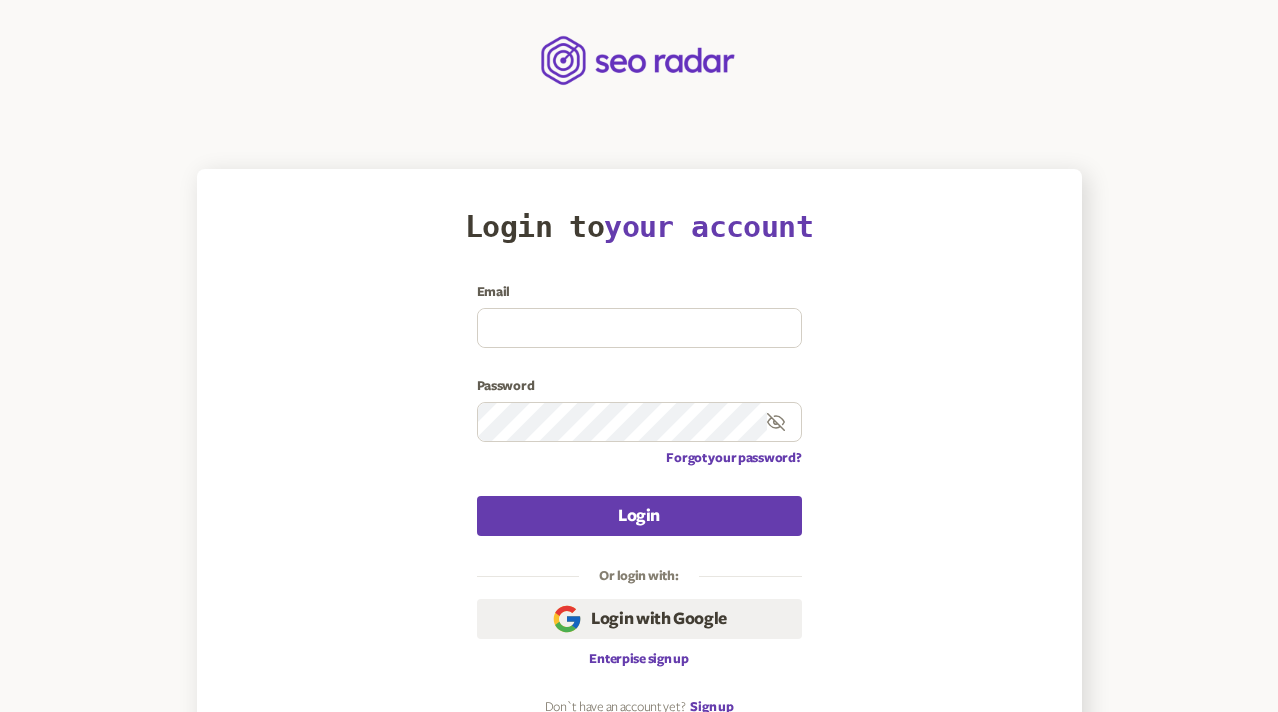 scroll, scrollTop: 0, scrollLeft: 0, axis: both 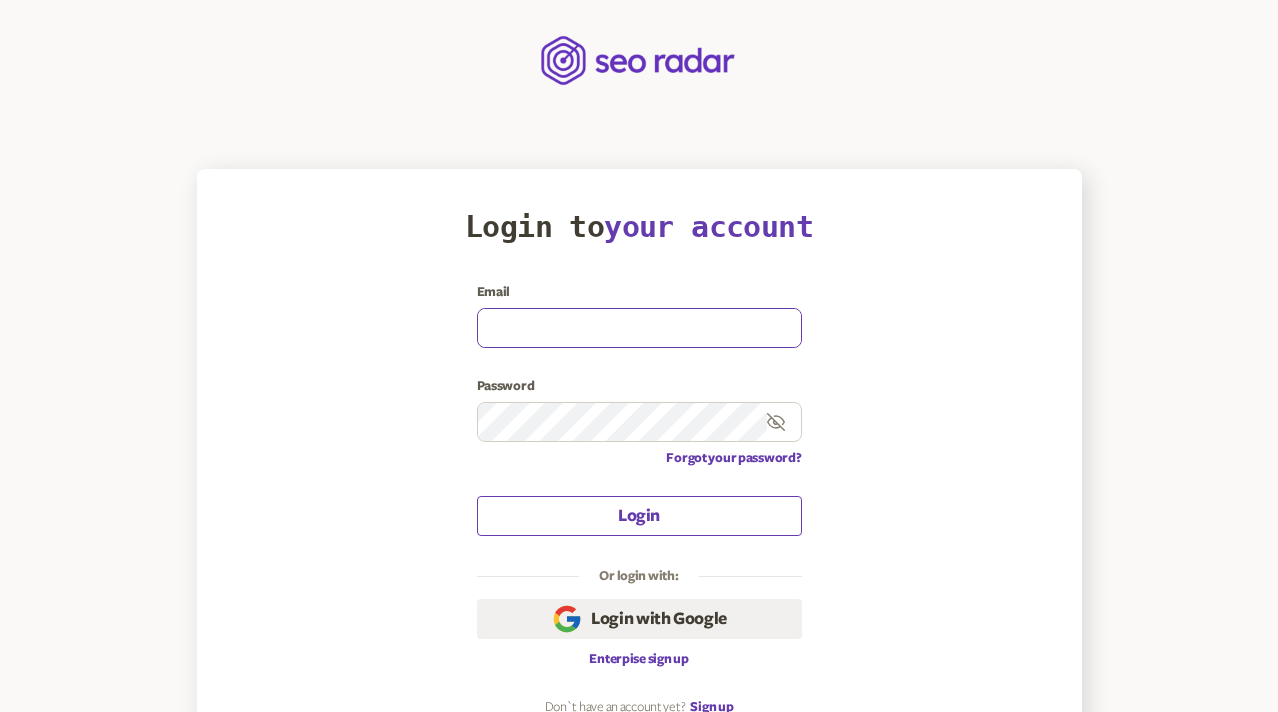 type on "[EMAIL]" 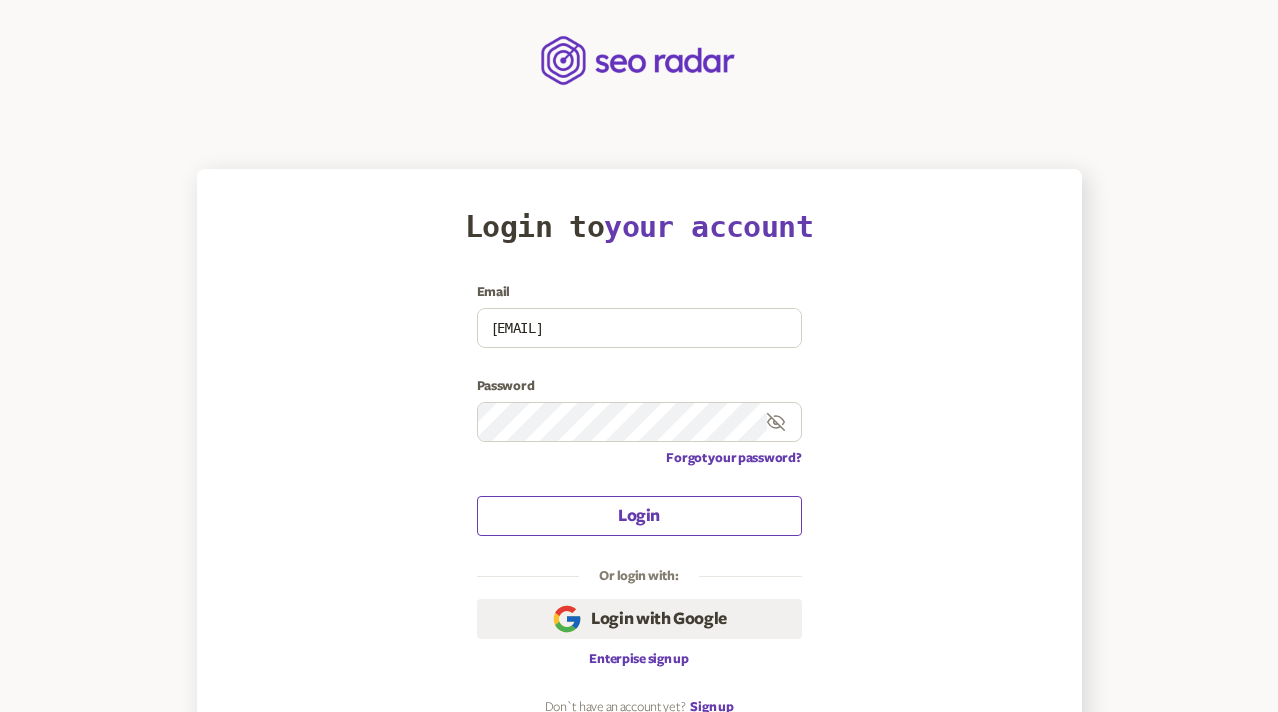 click on "Login" at bounding box center [639, 516] 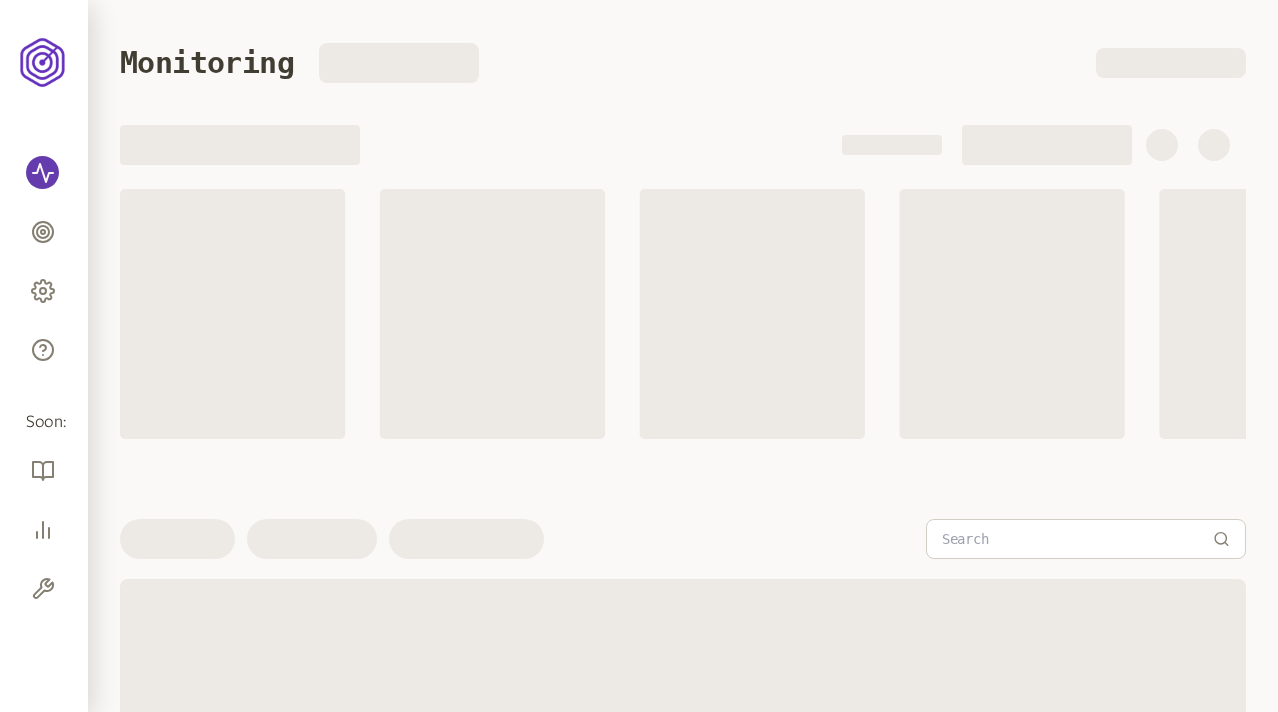 scroll, scrollTop: 0, scrollLeft: 0, axis: both 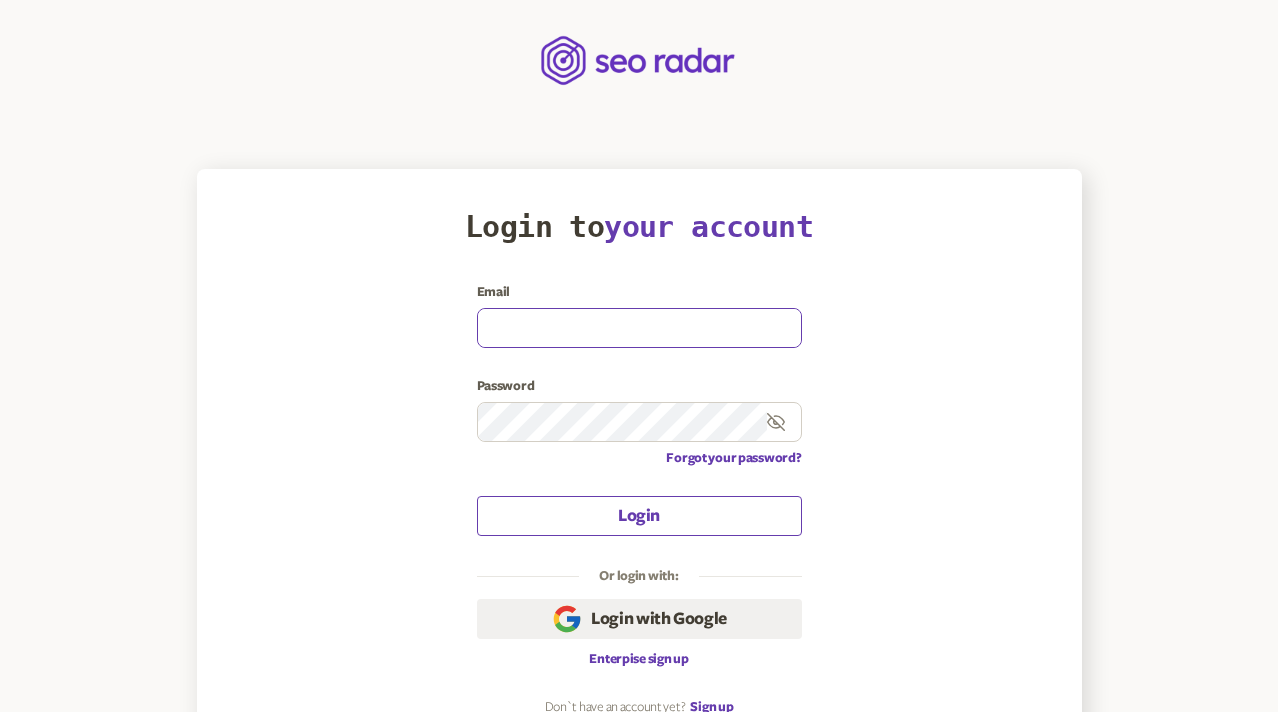 type on "olena.niemova@agilefuel.com" 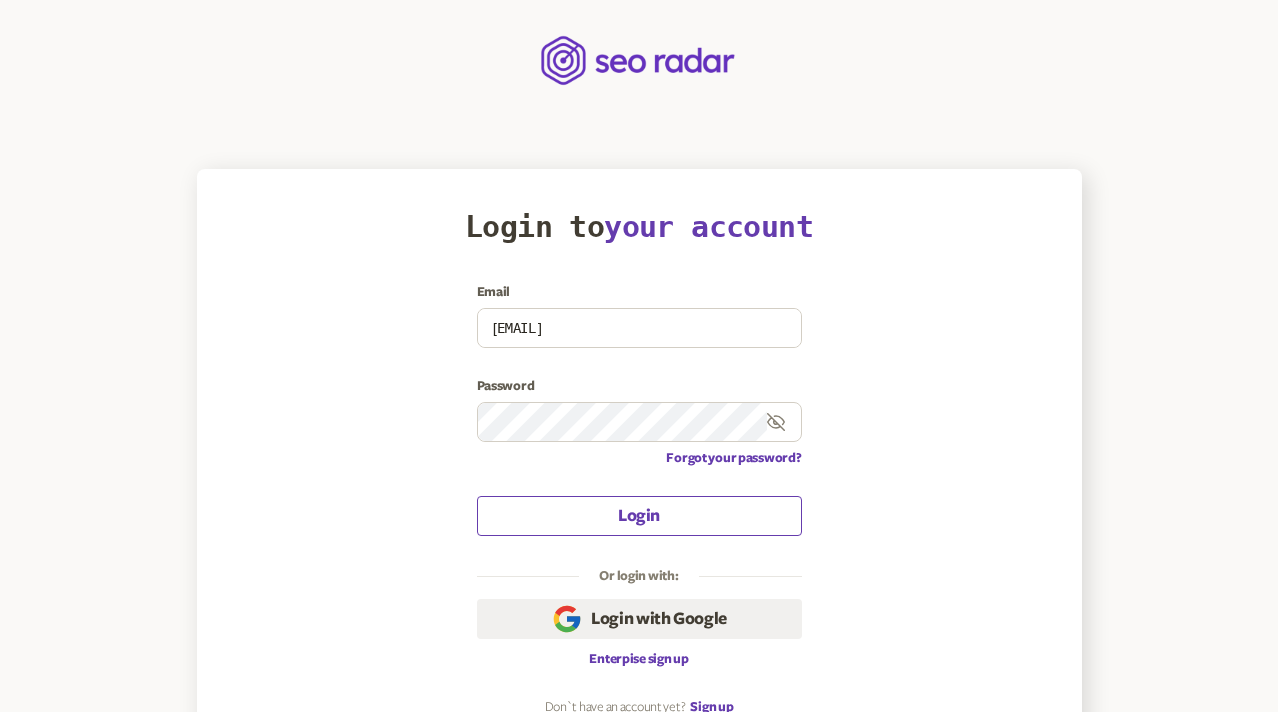 click on "Login" at bounding box center (639, 516) 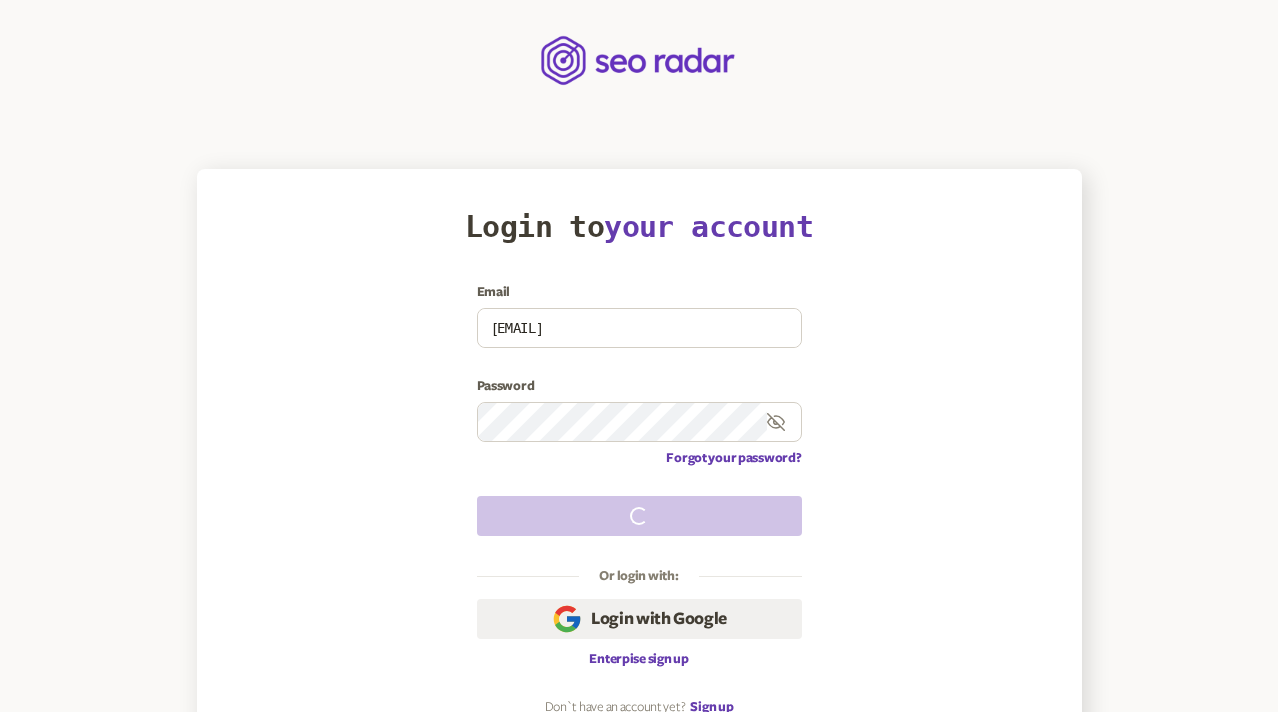 scroll, scrollTop: 43, scrollLeft: 0, axis: vertical 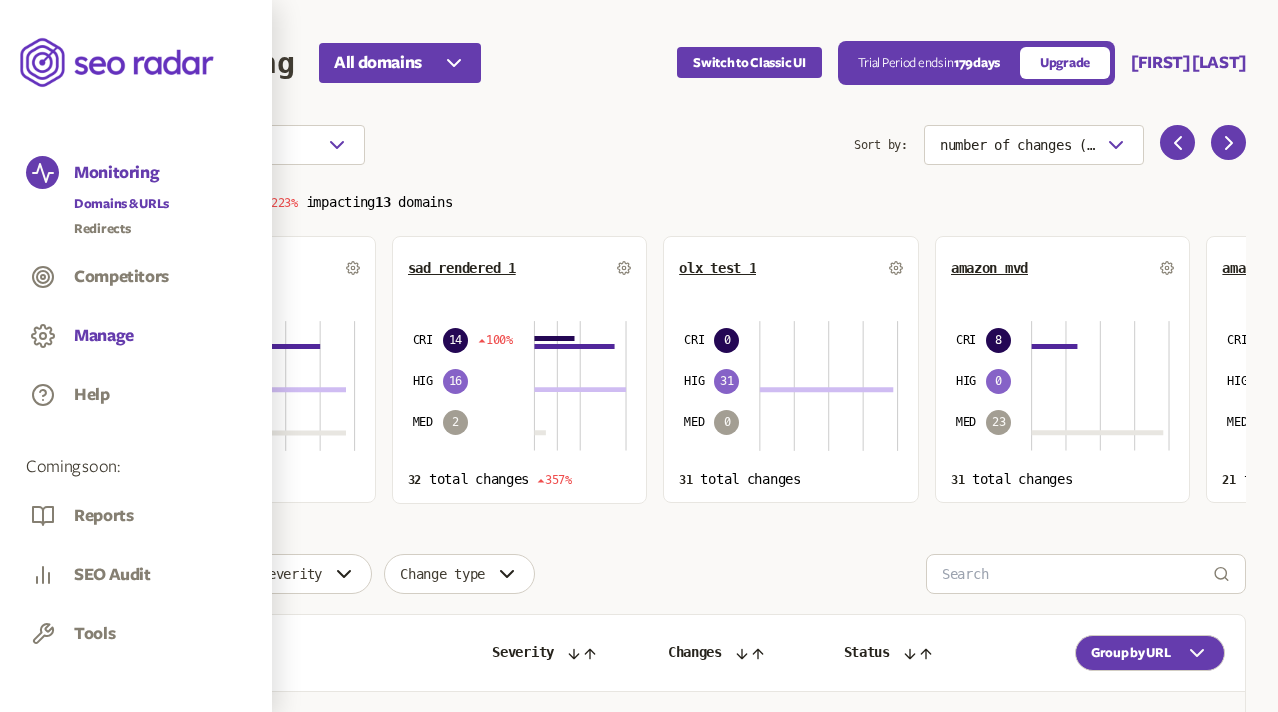 click on "Manage" at bounding box center [104, 336] 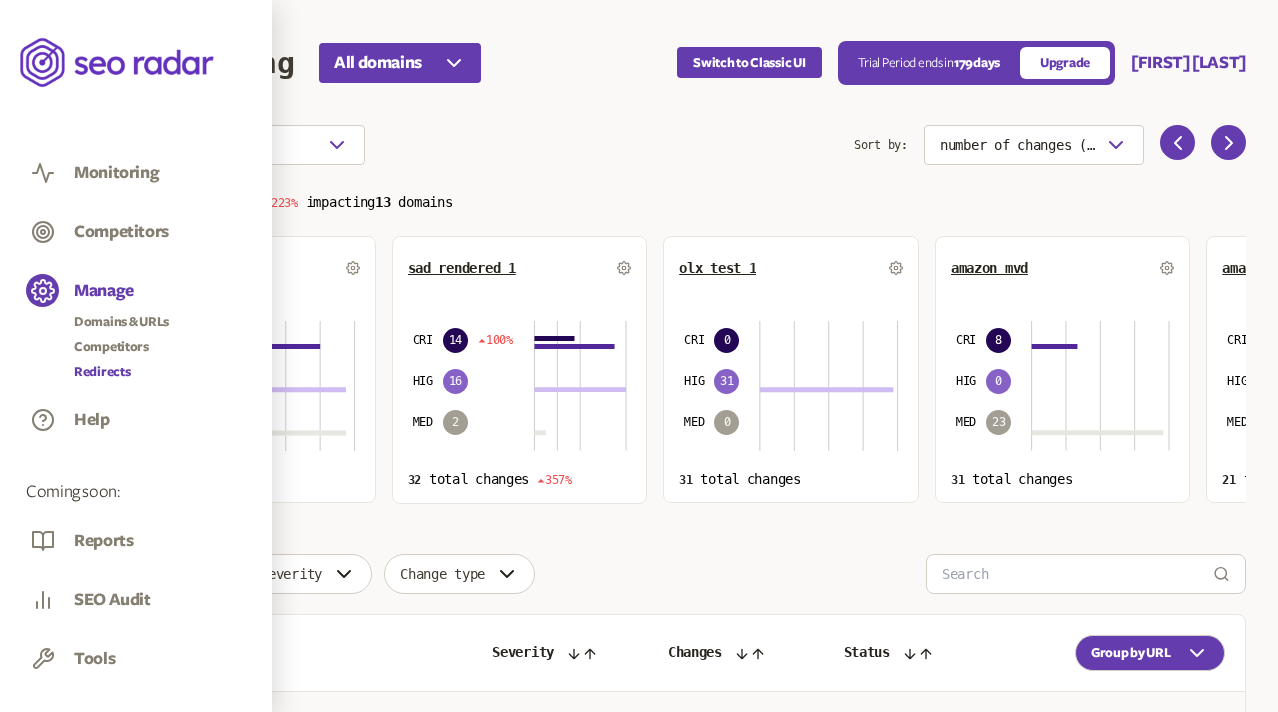 click on "Redirects" at bounding box center (121, 372) 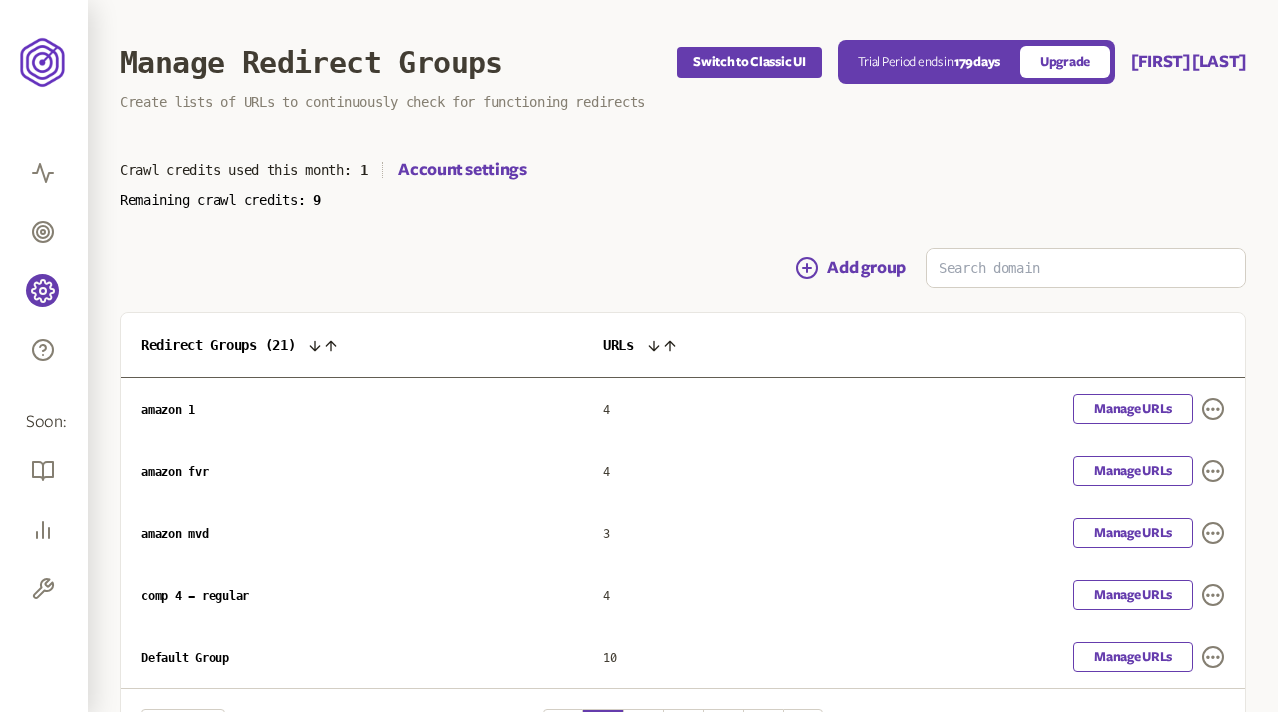 click on "Crawl credits used this month: 1 Account settings Remaining crawl credits:   9" at bounding box center (683, 183) 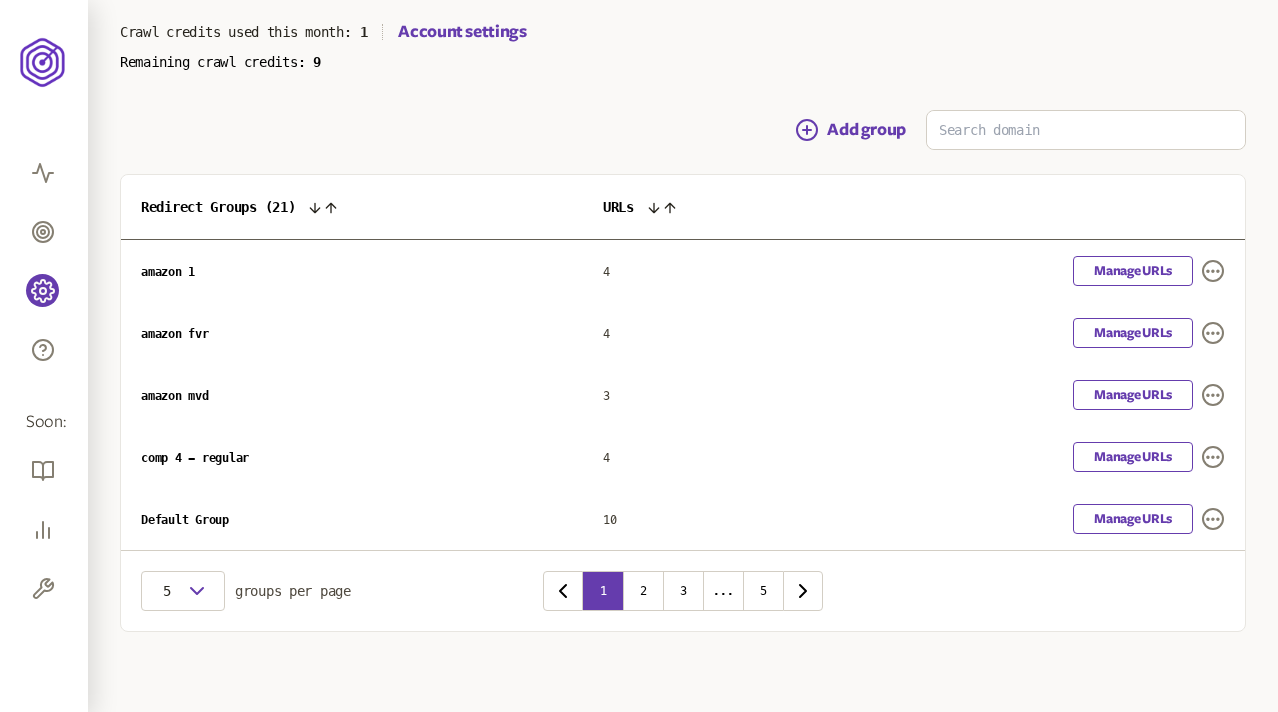 scroll, scrollTop: 0, scrollLeft: 0, axis: both 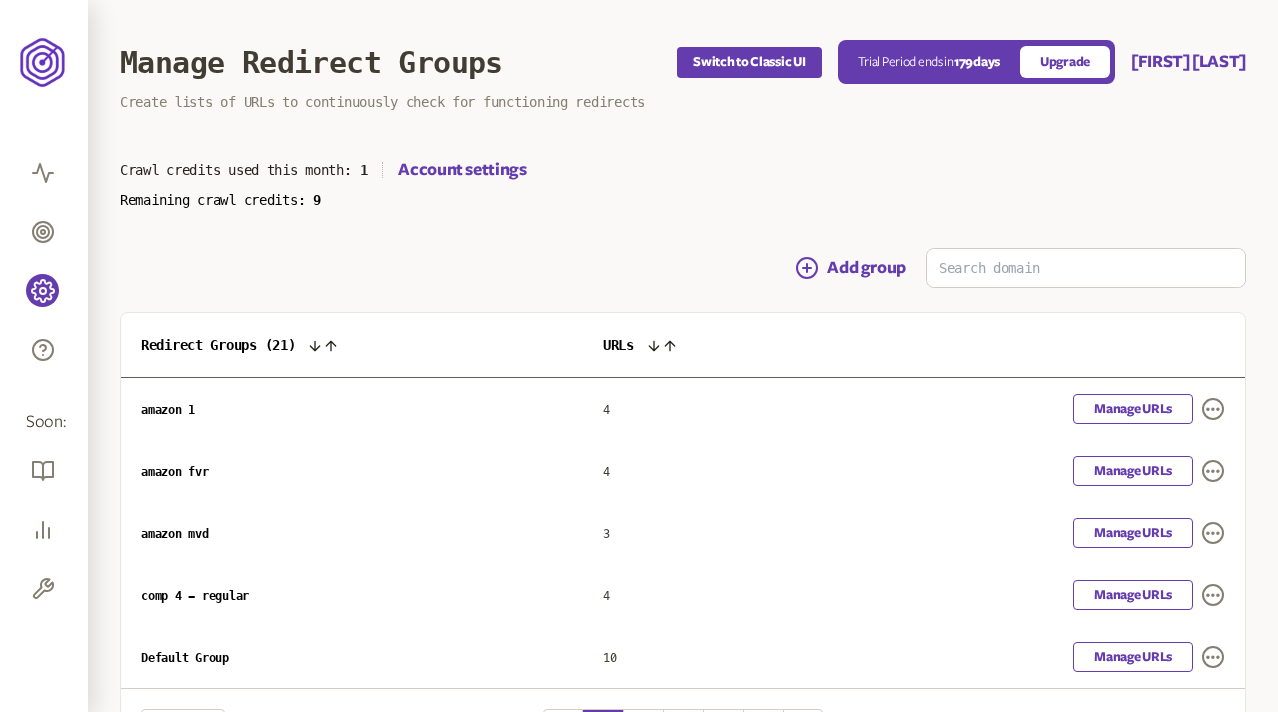 click on "Manage Redirect Groups Switch to Classic UI Trial Period ends in  179  days Upgrade Olena Test Create lists of URLs to continuously check for functioning redirects Crawl credits used this month: 1 Account settings Remaining crawl credits:   9 Add group Redirect Groups ( 21 ) URLs amazon 1 4 Manage URLs amazon fvr 4 Manage URLs amazon mvd 3 Manage URLs comp 4 - regular 4 Manage URLs Default Group 10 Manage URLs 5 groups per page 1 2 3 ... 5" at bounding box center [683, 425] 